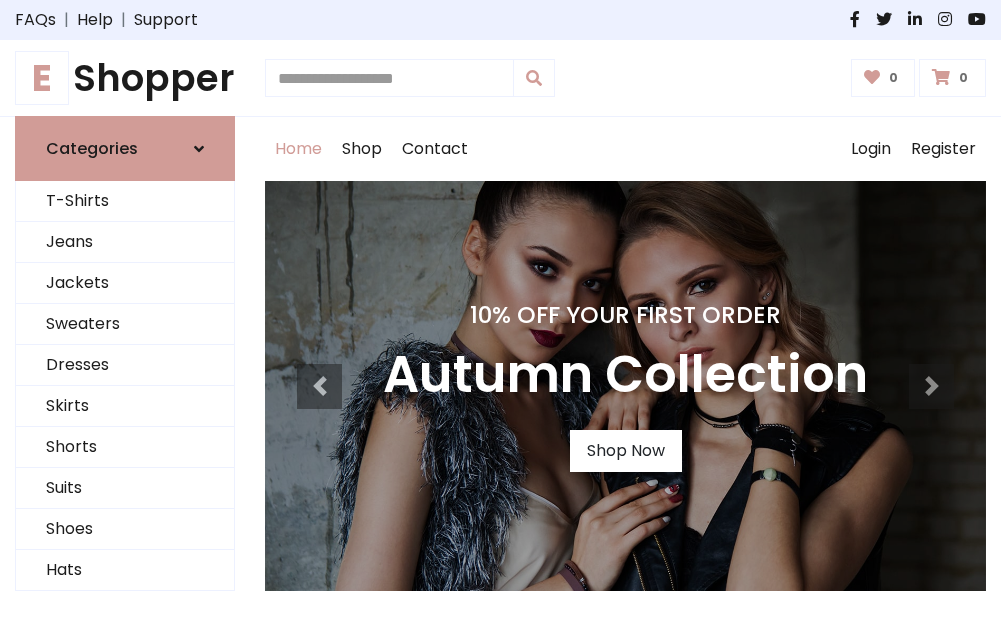 scroll, scrollTop: 0, scrollLeft: 0, axis: both 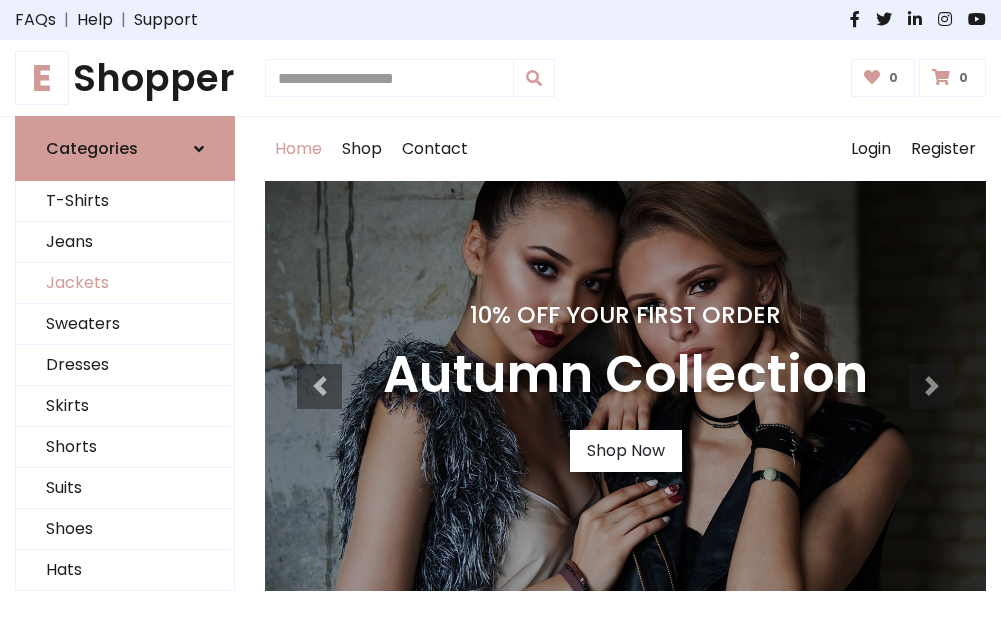 click on "Jackets" at bounding box center (125, 283) 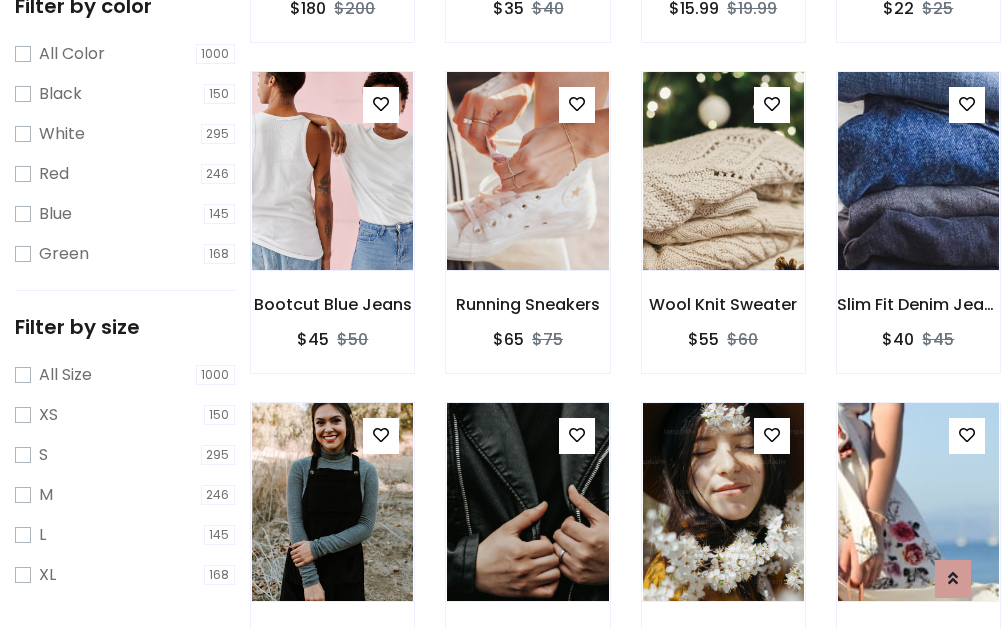 scroll, scrollTop: 803, scrollLeft: 0, axis: vertical 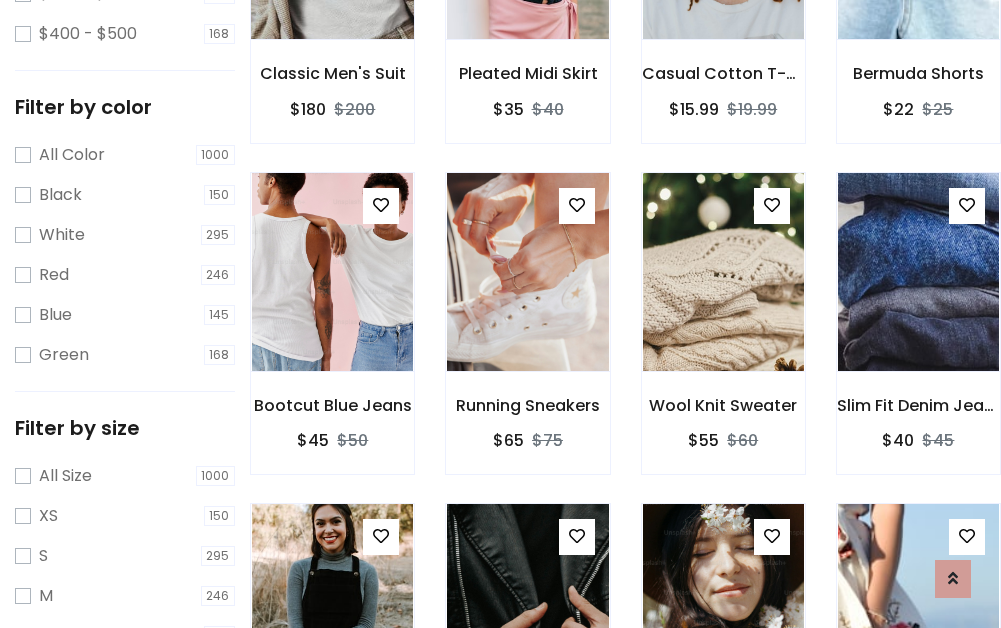 click at bounding box center (332, -60) 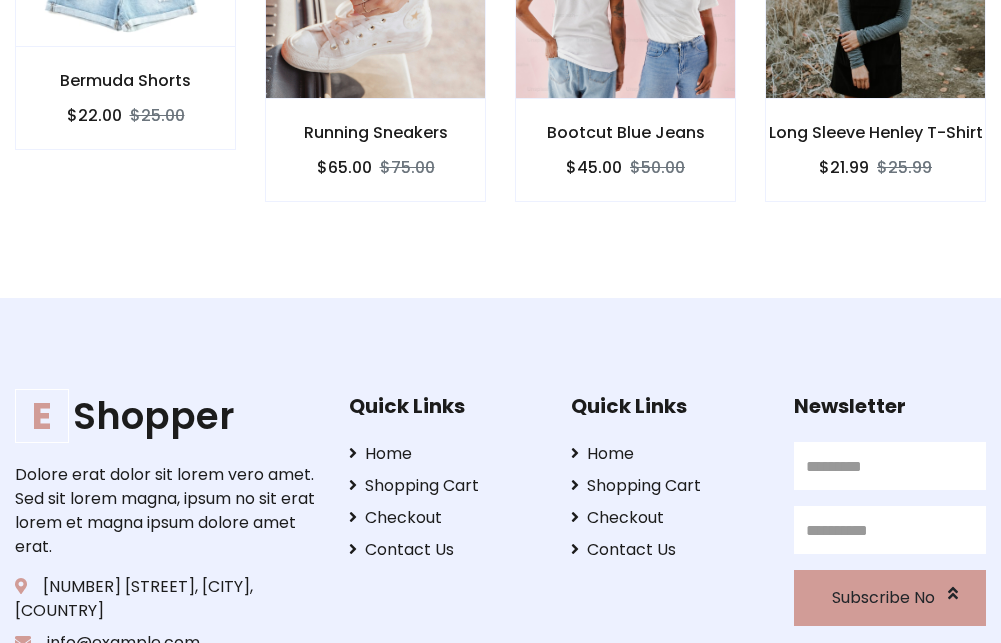 scroll, scrollTop: 0, scrollLeft: 0, axis: both 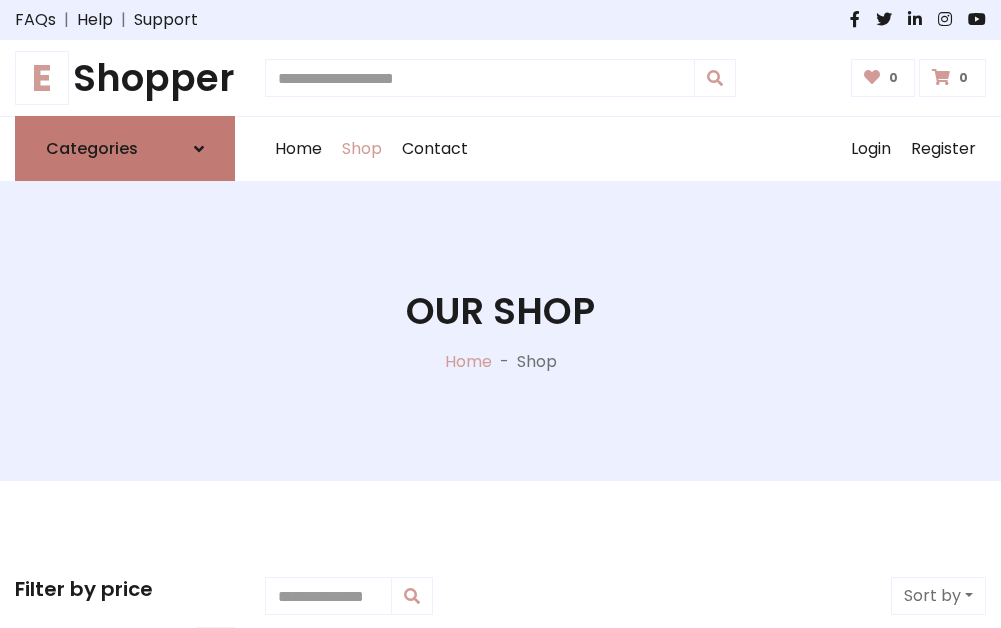 click on "Categories" at bounding box center [92, 148] 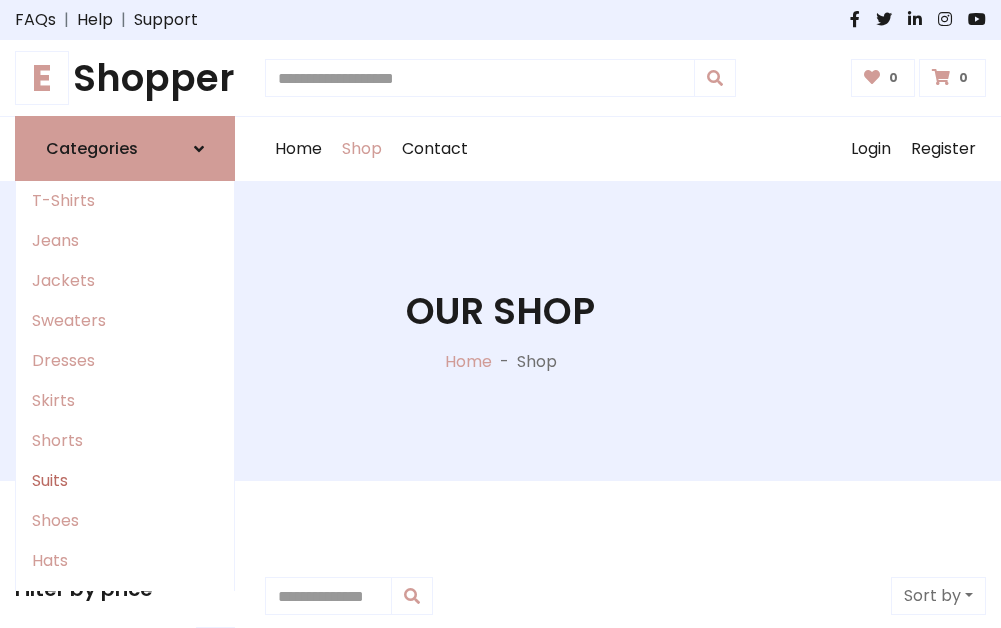 click on "Suits" at bounding box center (125, 481) 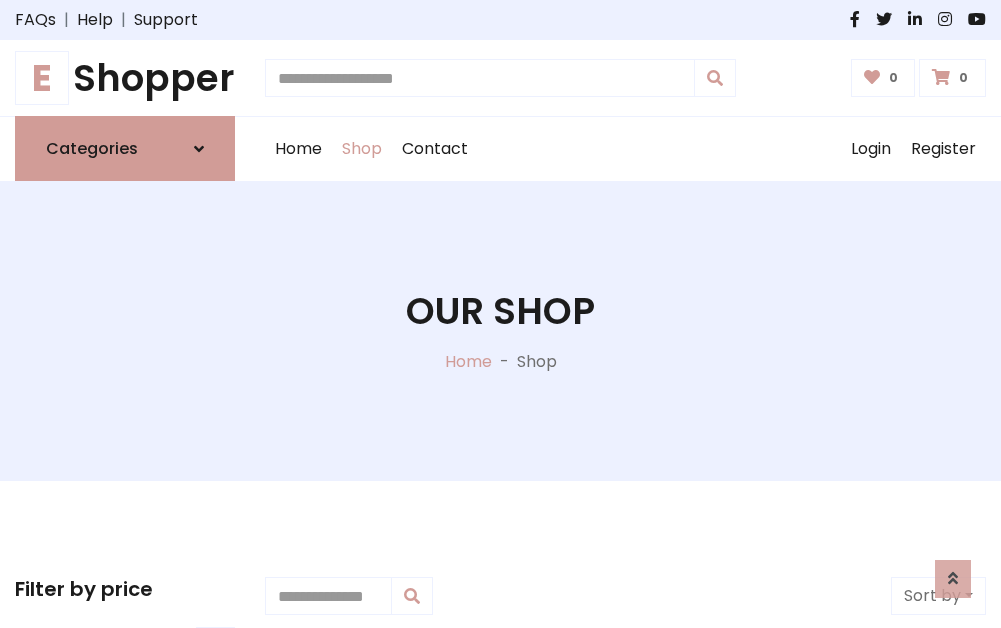 scroll, scrollTop: 1445, scrollLeft: 0, axis: vertical 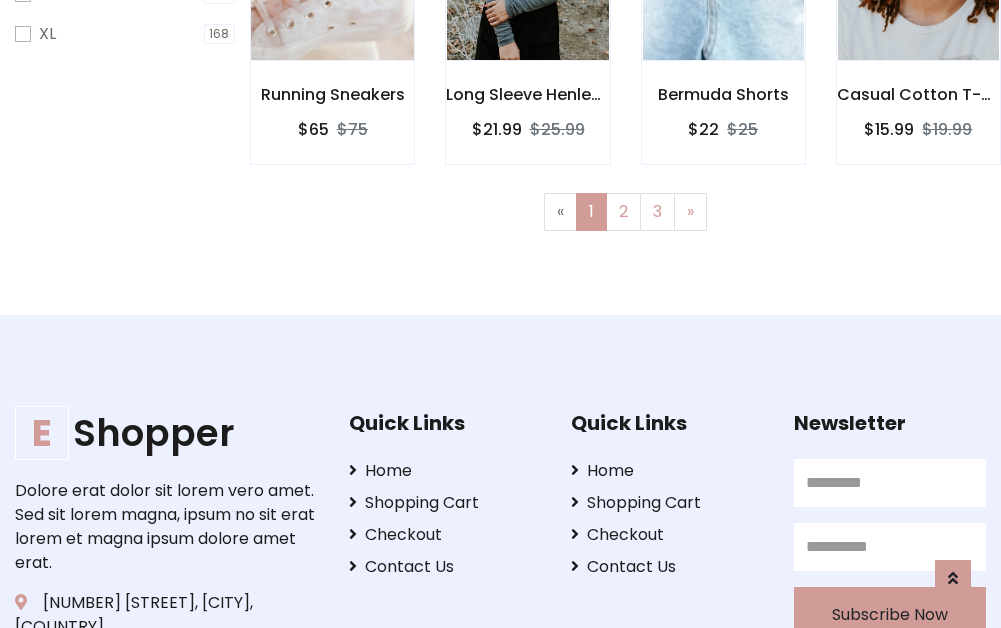 click at bounding box center [332, -39] 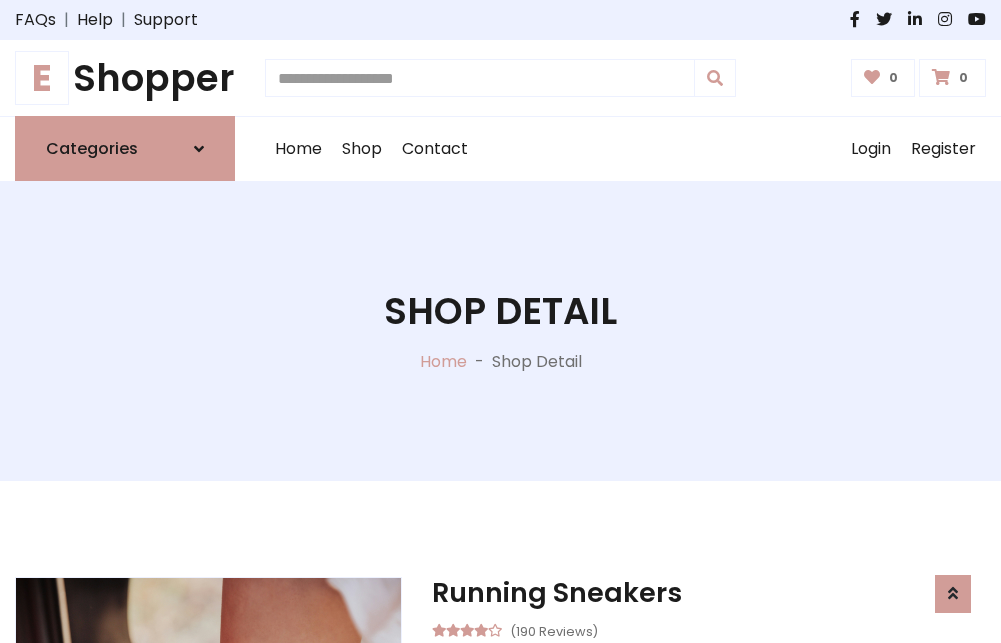 scroll, scrollTop: 1869, scrollLeft: 0, axis: vertical 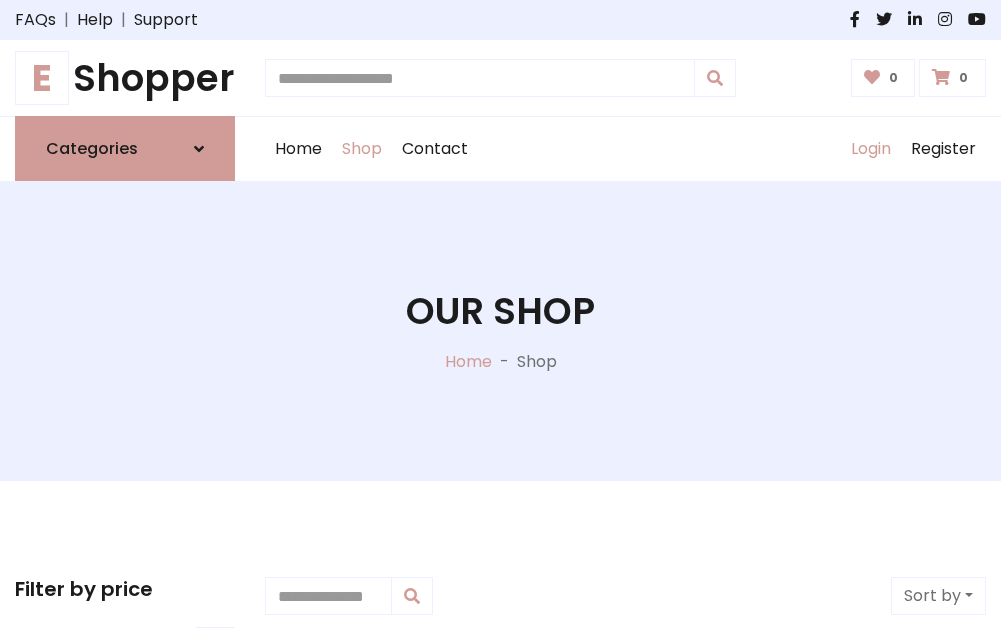 click on "Login" at bounding box center (871, 149) 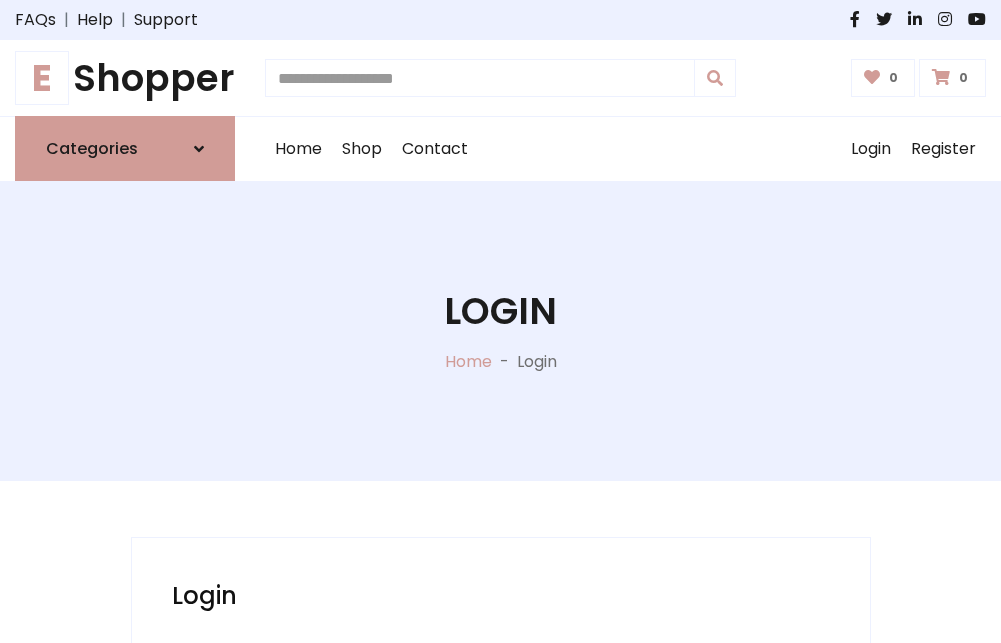 scroll, scrollTop: 0, scrollLeft: 0, axis: both 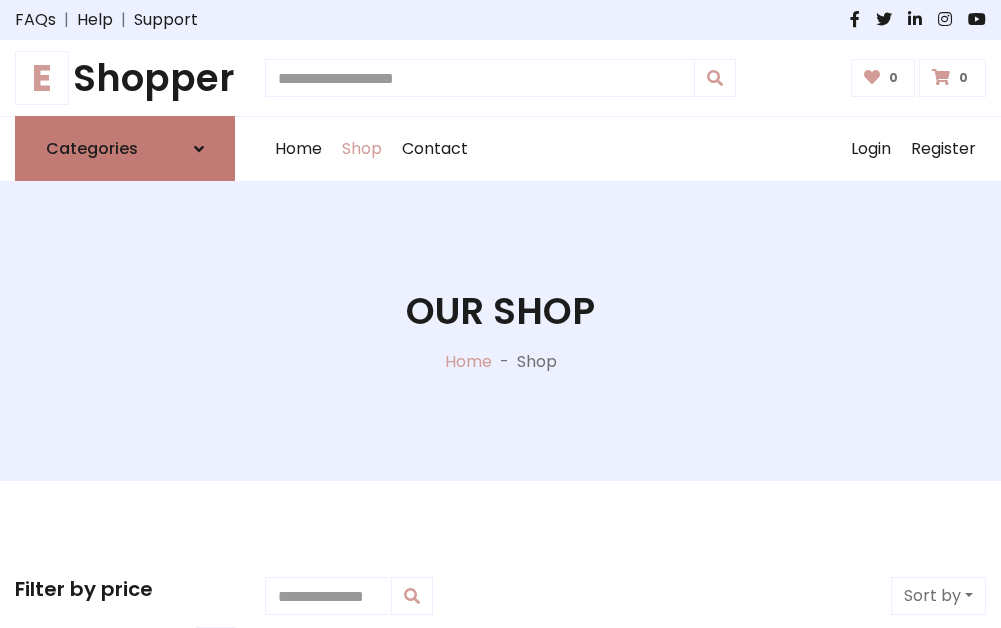click at bounding box center (199, 149) 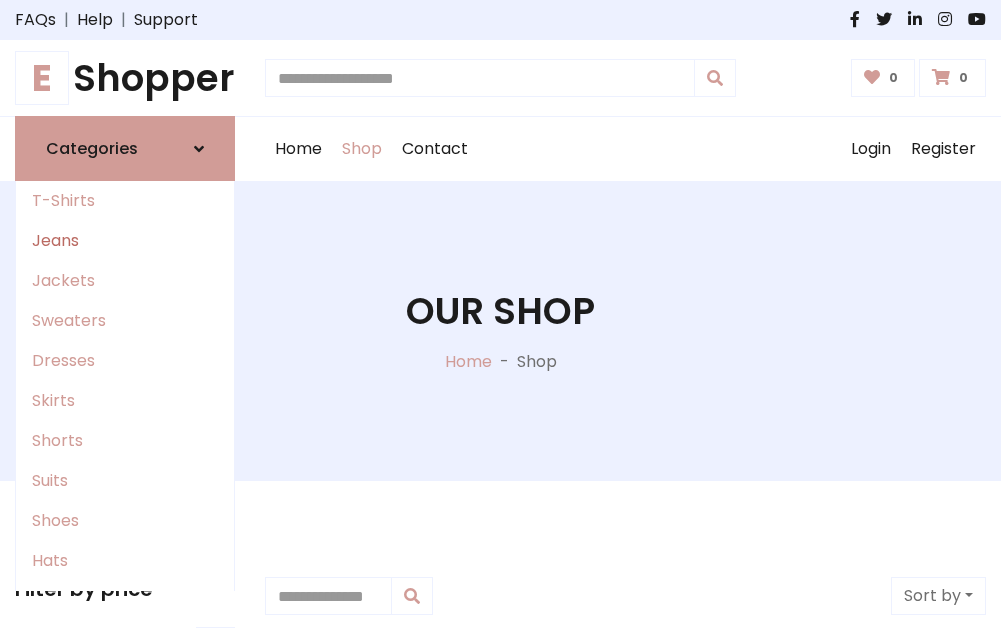 click on "Jeans" at bounding box center [125, 241] 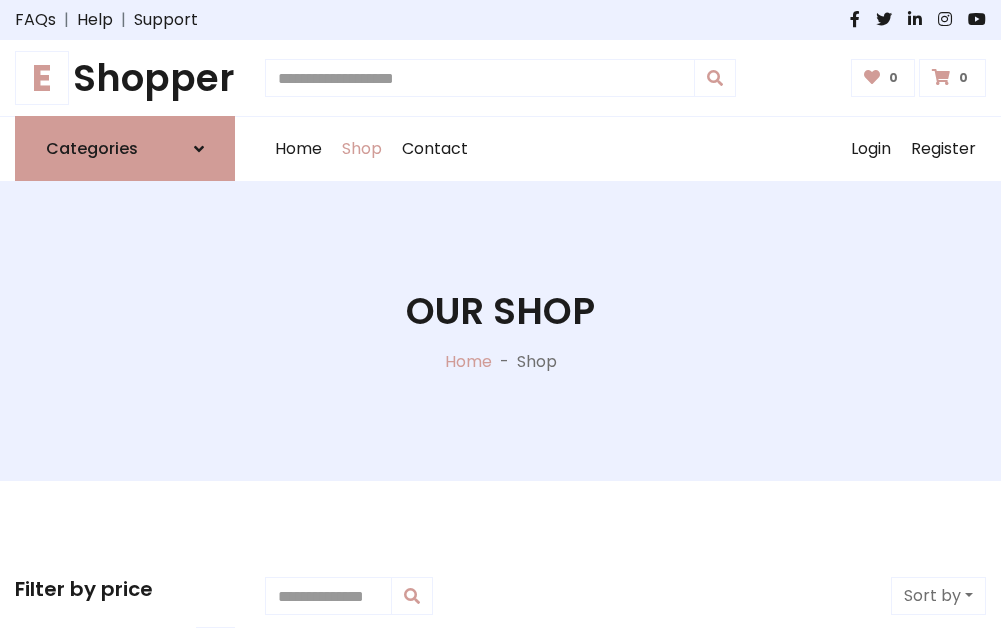 scroll, scrollTop: 0, scrollLeft: 0, axis: both 